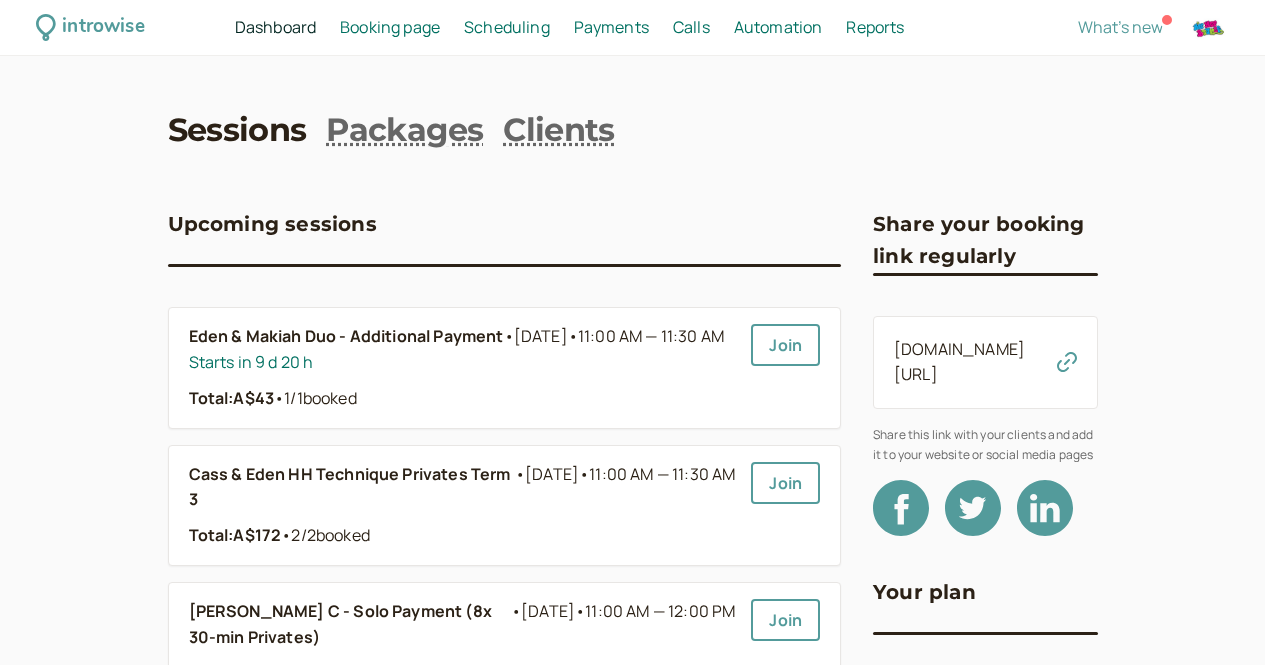 click on "Scheduling" at bounding box center (507, 27) 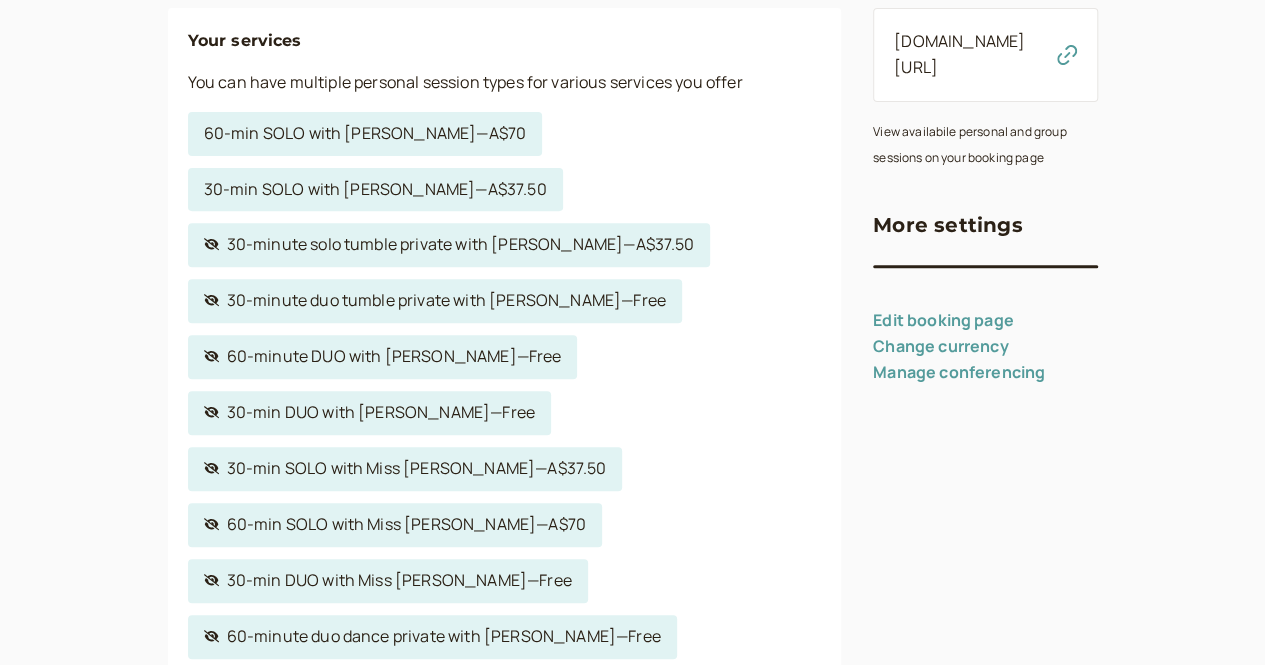 scroll, scrollTop: 0, scrollLeft: 0, axis: both 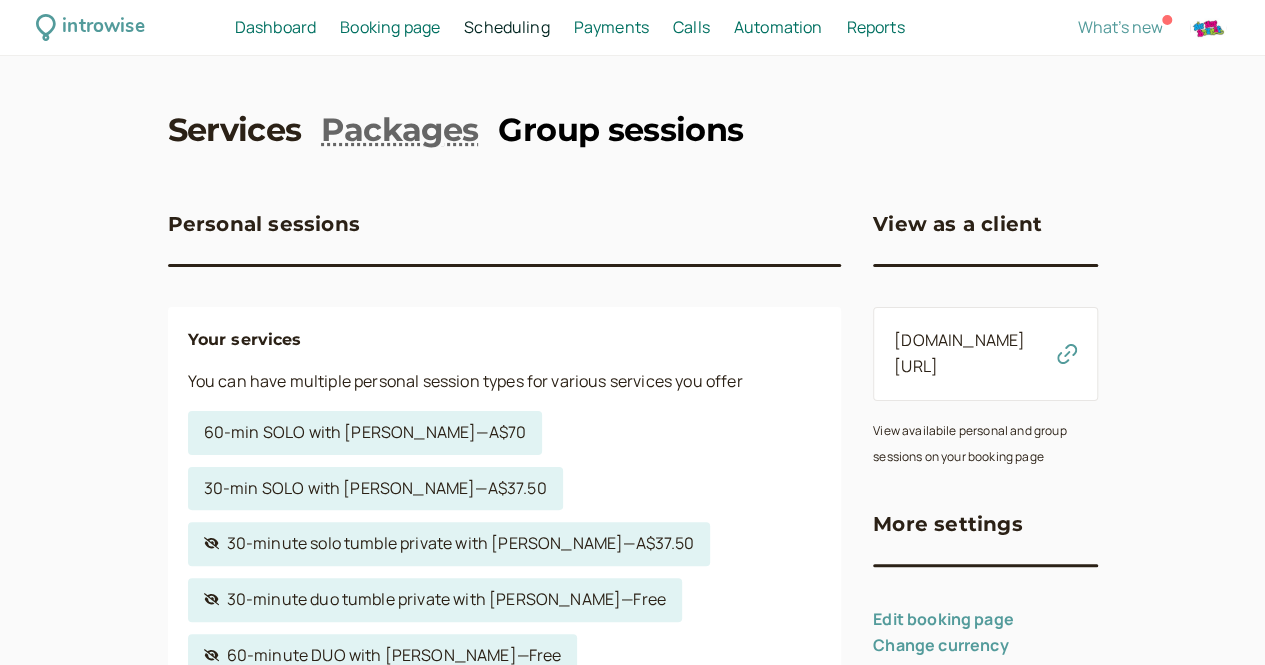 click on "Group sessions" at bounding box center [620, 130] 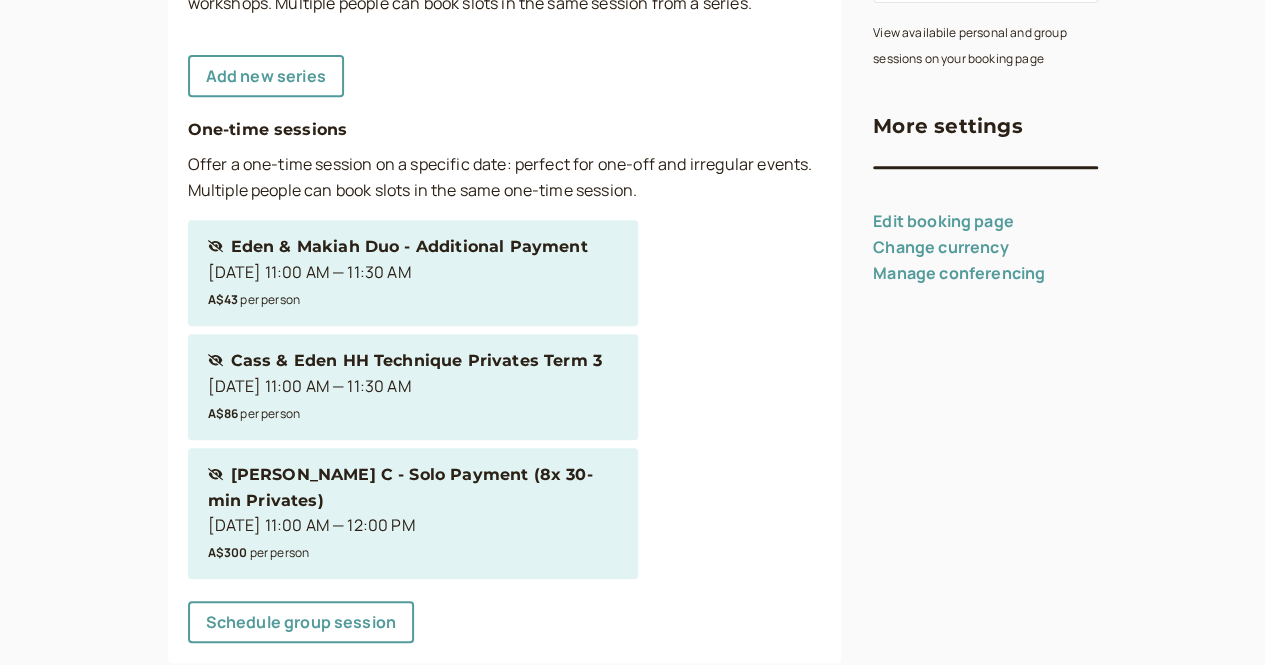 scroll, scrollTop: 432, scrollLeft: 0, axis: vertical 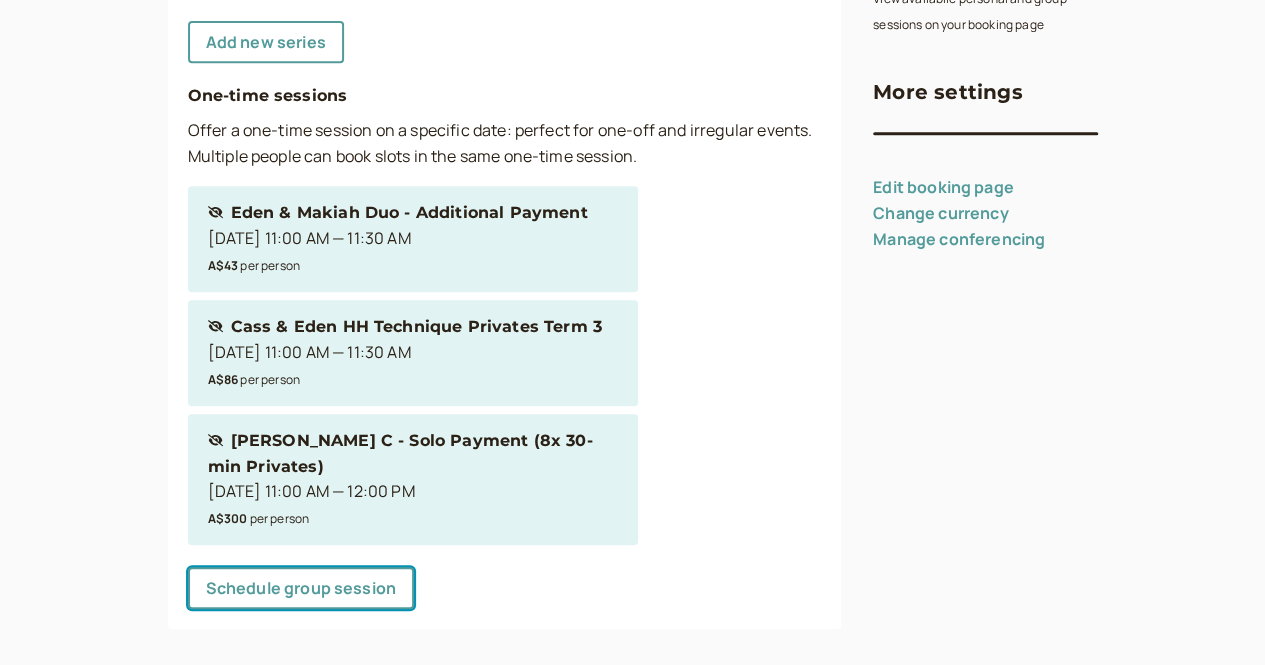 click on "Schedule group session" at bounding box center [301, 588] 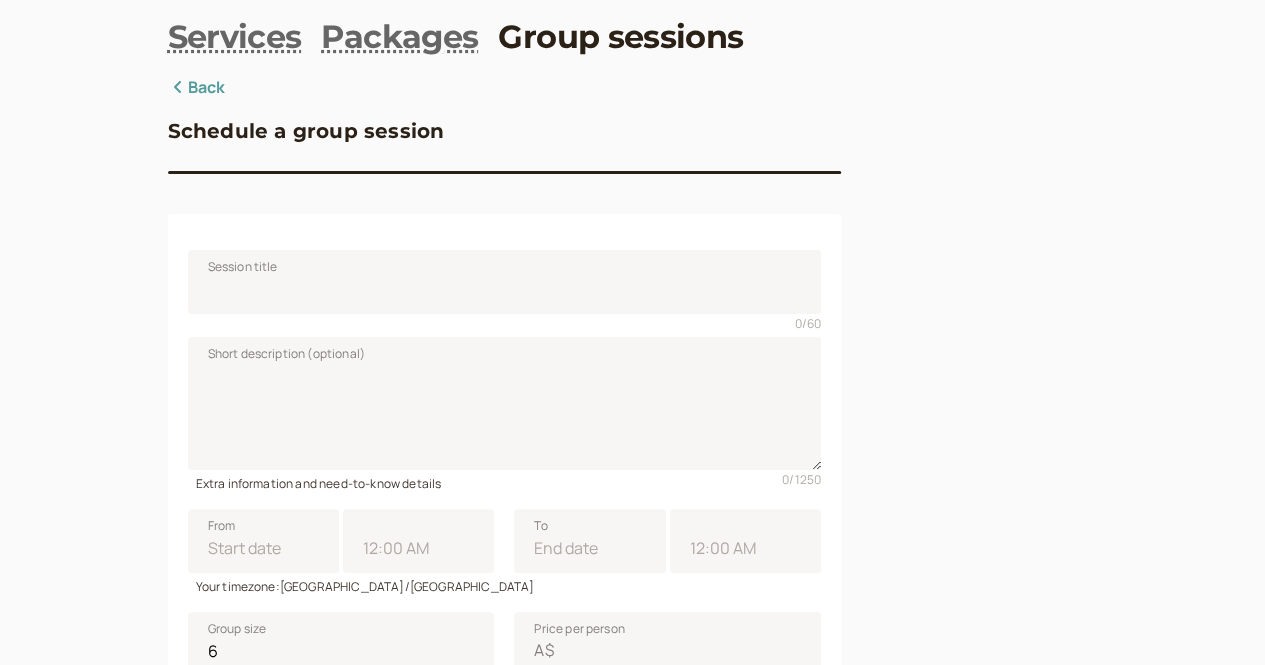 scroll, scrollTop: 92, scrollLeft: 0, axis: vertical 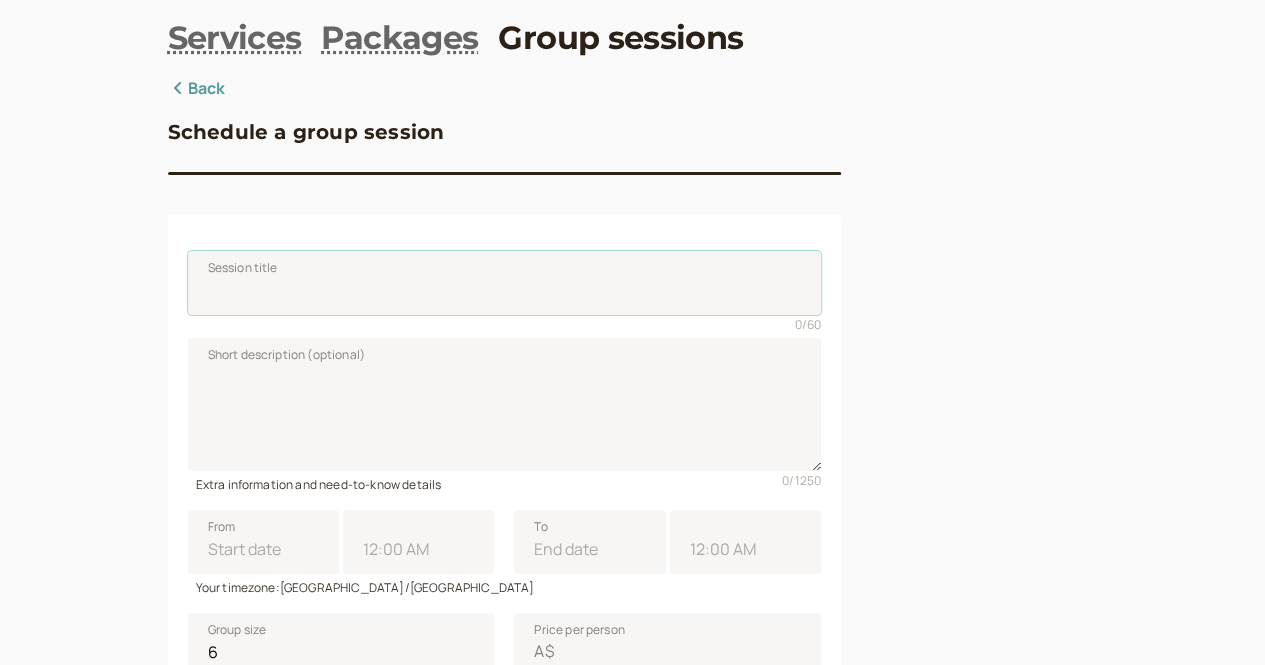 click on "Session title" at bounding box center [505, 283] 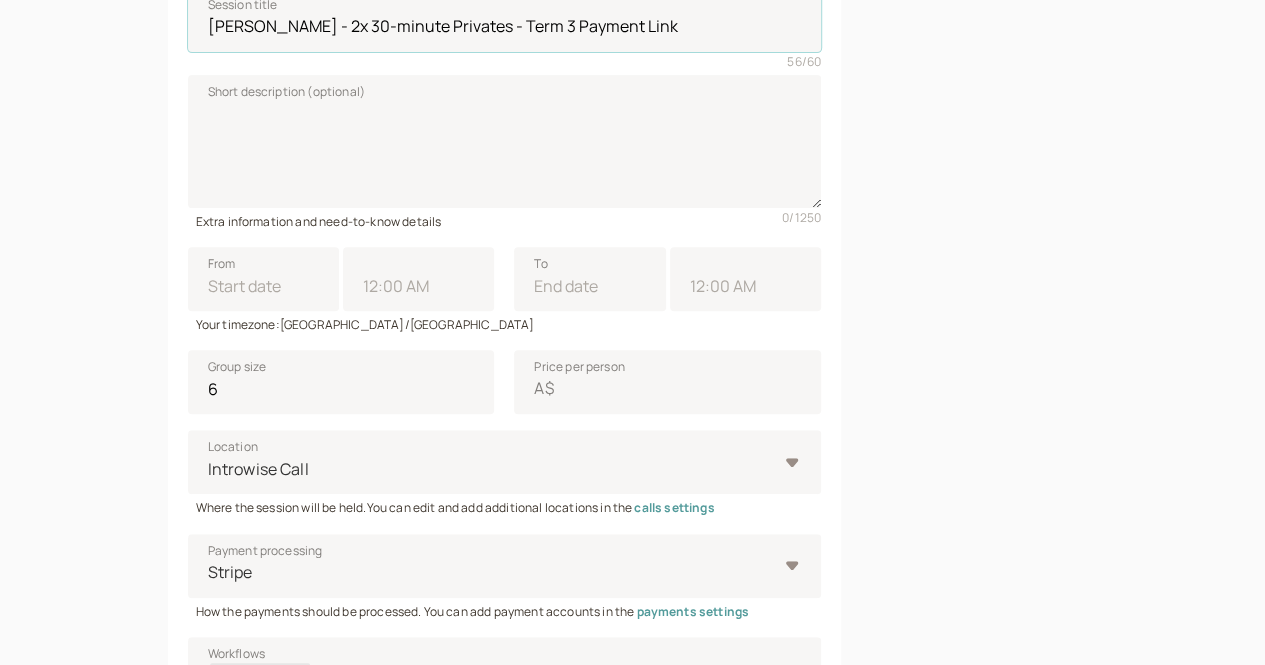 scroll, scrollTop: 367, scrollLeft: 0, axis: vertical 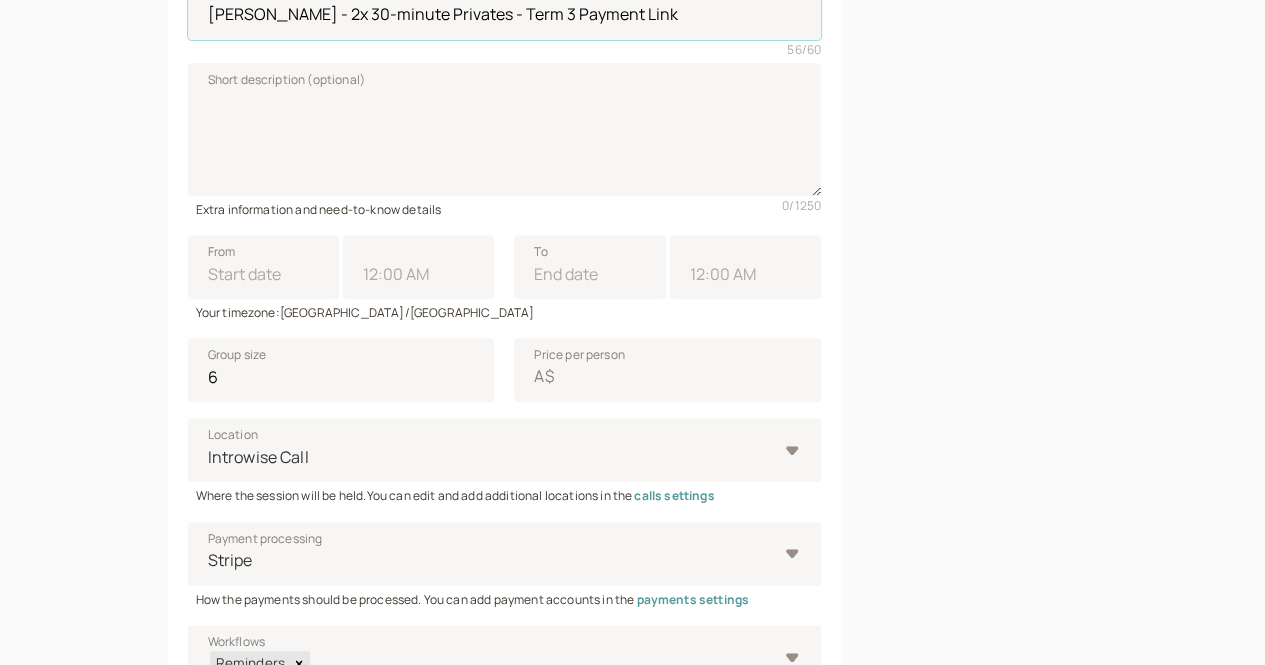 type on "[PERSON_NAME] - 2x 30-minute Privates - Term 3 Payment Link" 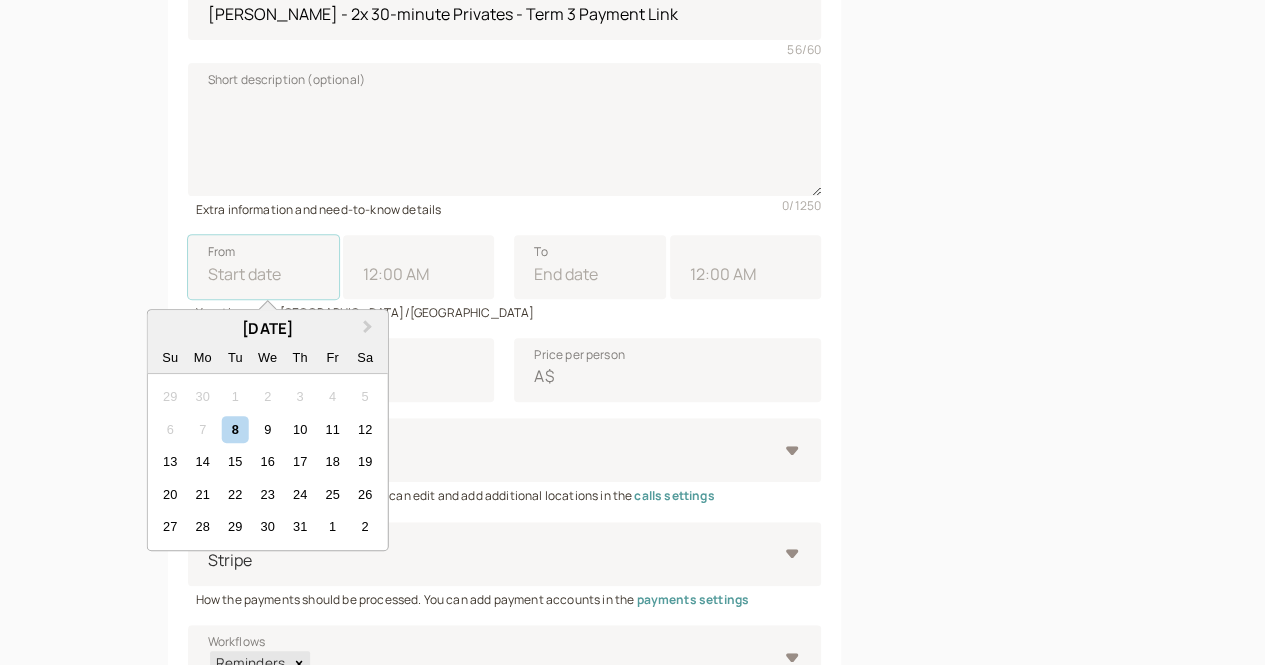 click on "From Next Month [DATE] Su Mo Tu We Th Fr Sa 29 30 1 2 3 4 5 6 7 8 9 10 11 12 13 14 15 16 17 18 19 20 21 22 23 24 25 26 27 28 29 30 31 1 2" at bounding box center [263, 267] 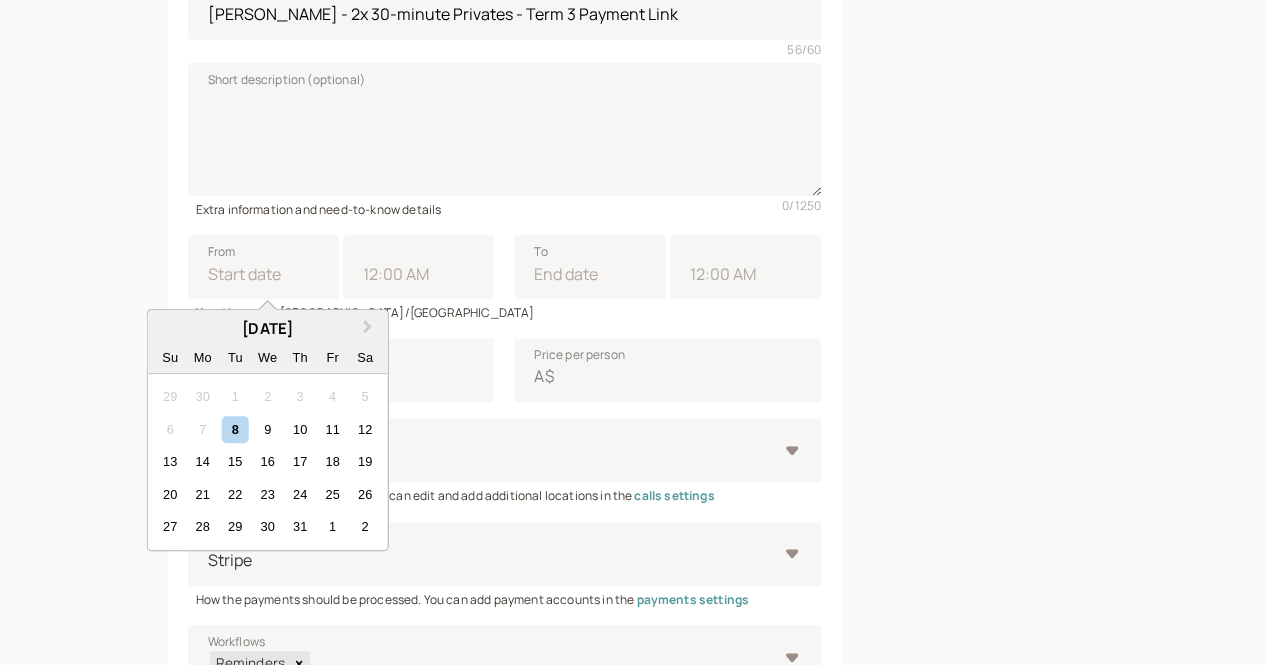click on "1" at bounding box center (332, 526) 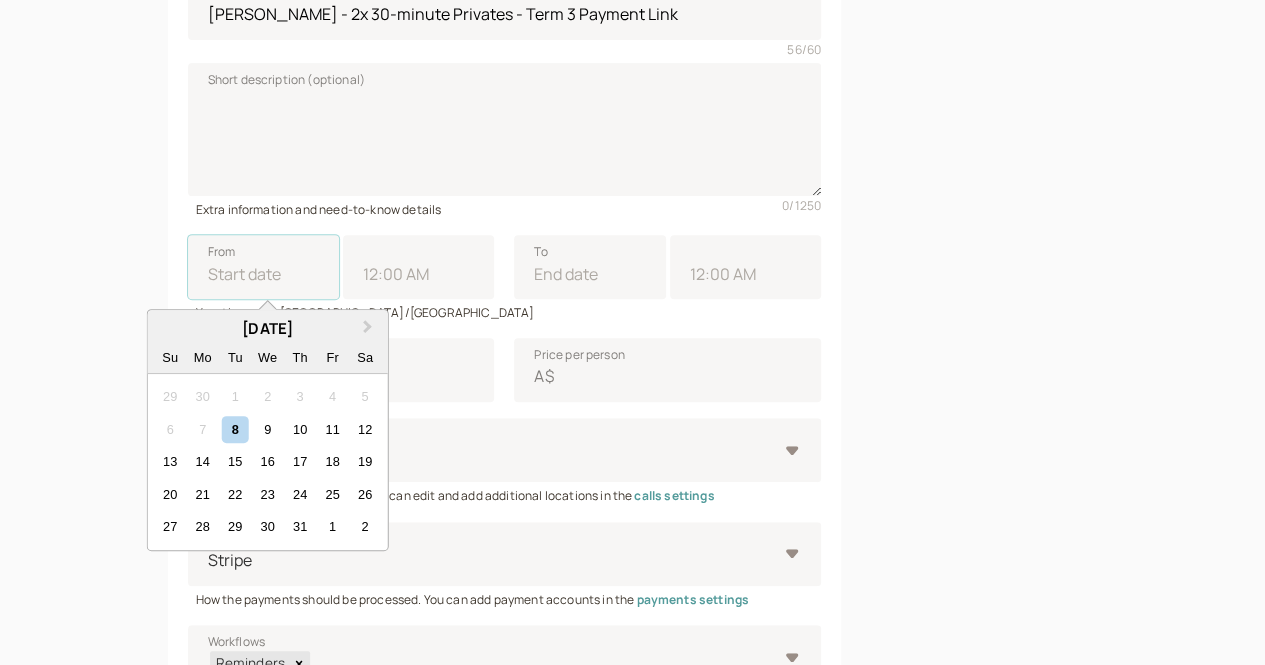 click on "From Next Month [DATE] Su Mo Tu We Th Fr Sa 29 30 1 2 3 4 5 6 7 8 9 10 11 12 13 14 15 16 17 18 19 20 21 22 23 24 25 26 27 28 29 30 31 1 2" at bounding box center (263, 267) 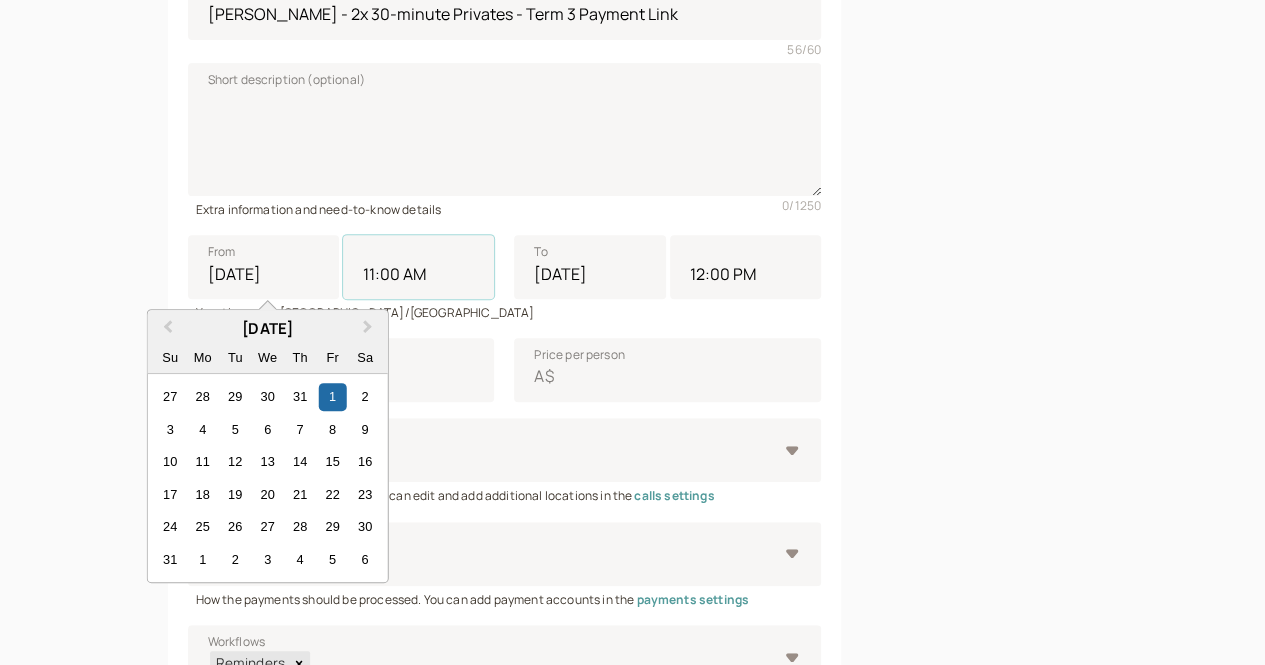 click on "11:00 AM" at bounding box center [418, 267] 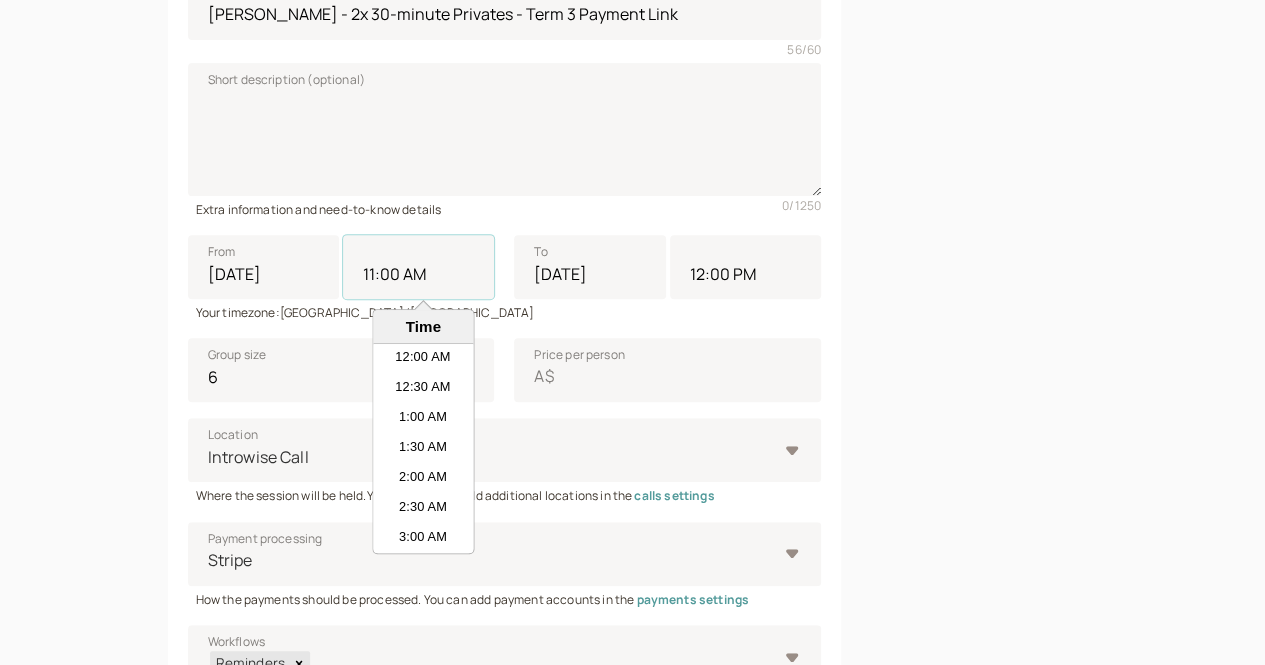 scroll, scrollTop: 570, scrollLeft: 0, axis: vertical 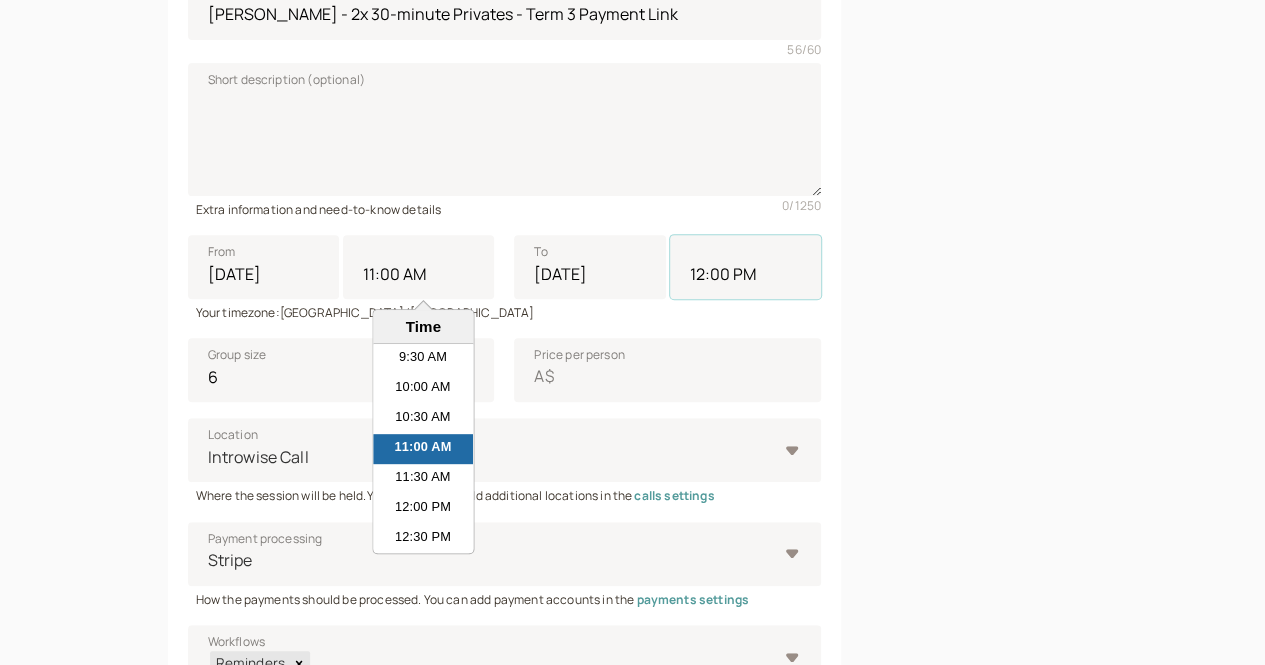 click on "12:00 PM" at bounding box center [745, 267] 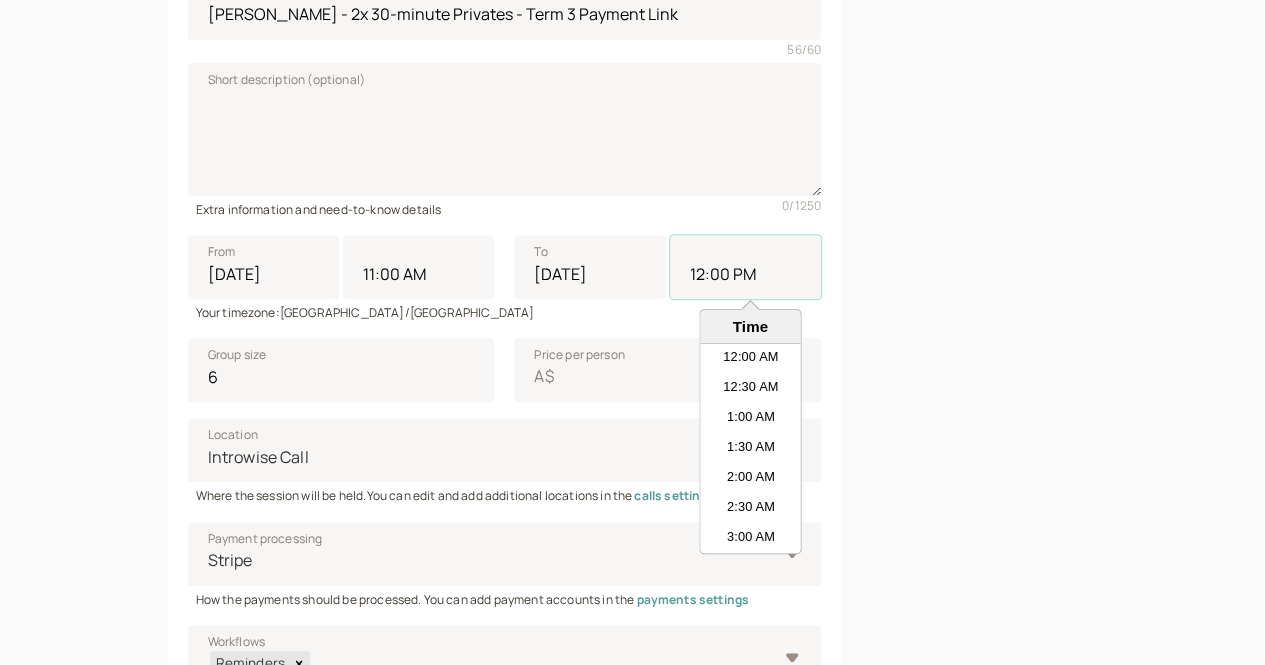 scroll, scrollTop: 630, scrollLeft: 0, axis: vertical 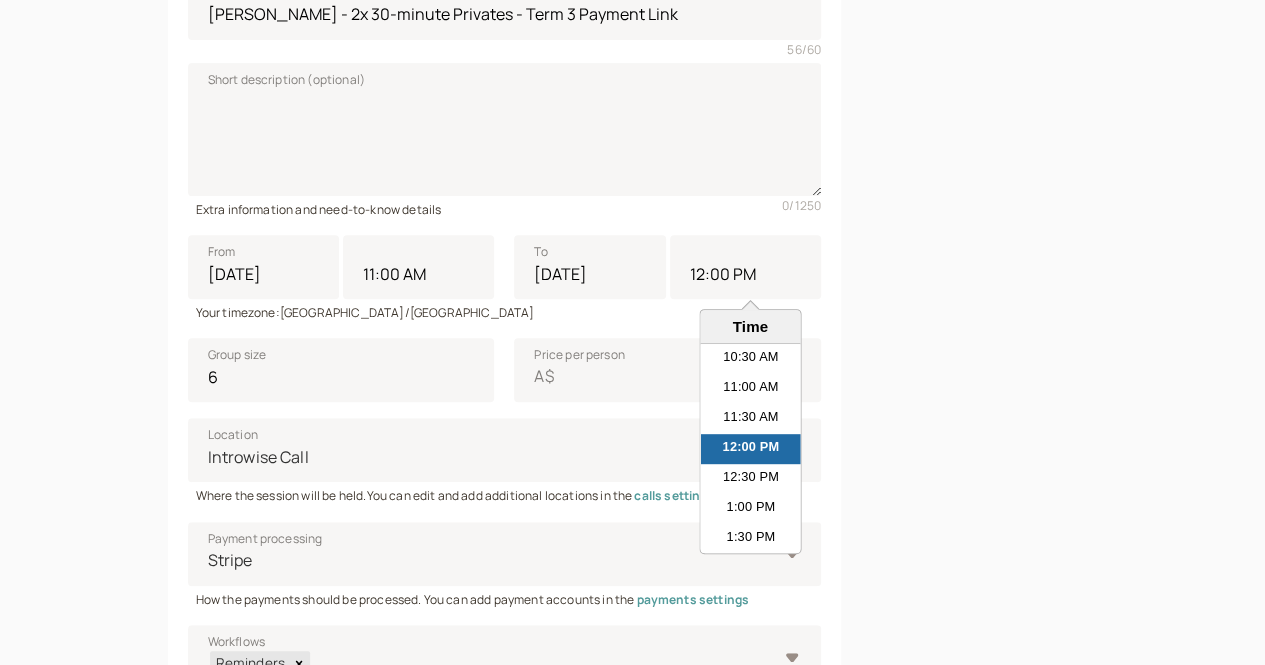 click on "11:30 AM" at bounding box center (750, 419) 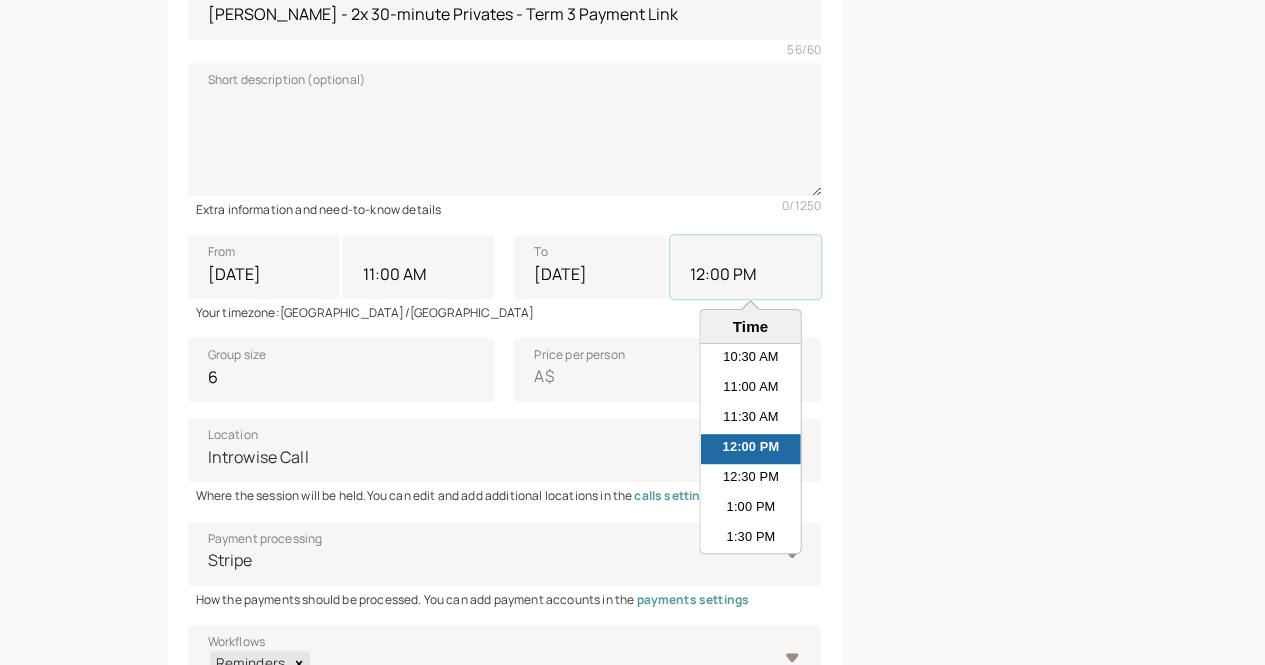 click on "12:00 PM" at bounding box center [745, 267] 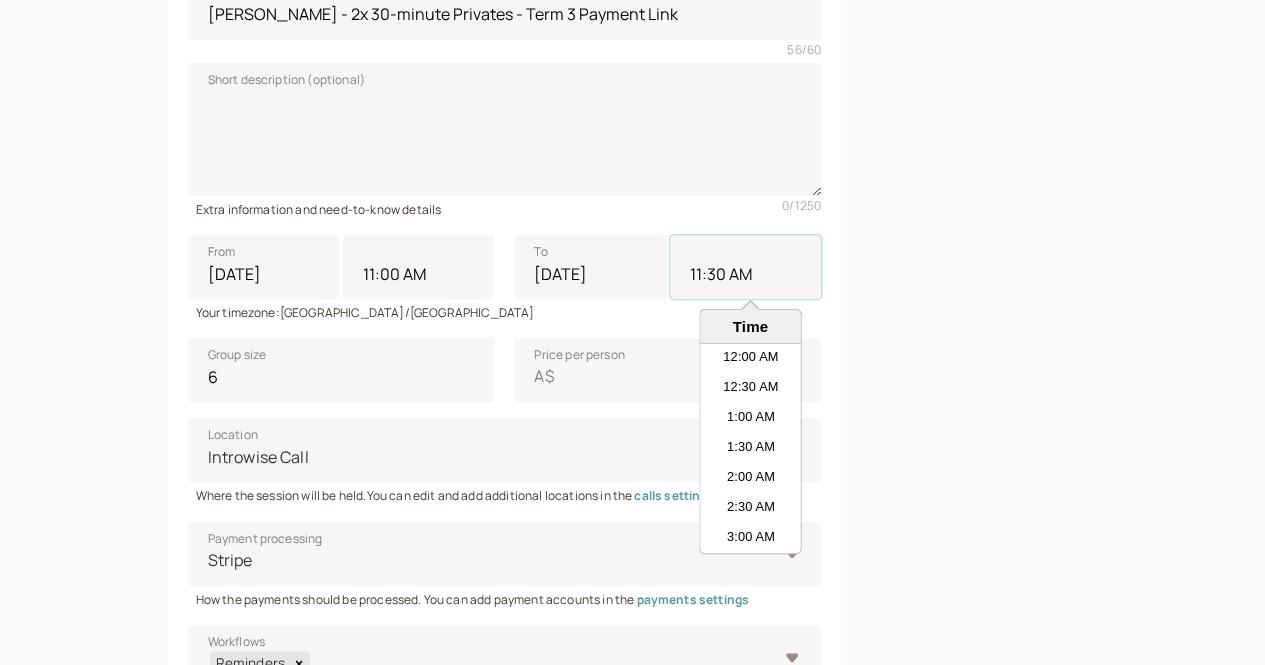 scroll, scrollTop: 600, scrollLeft: 0, axis: vertical 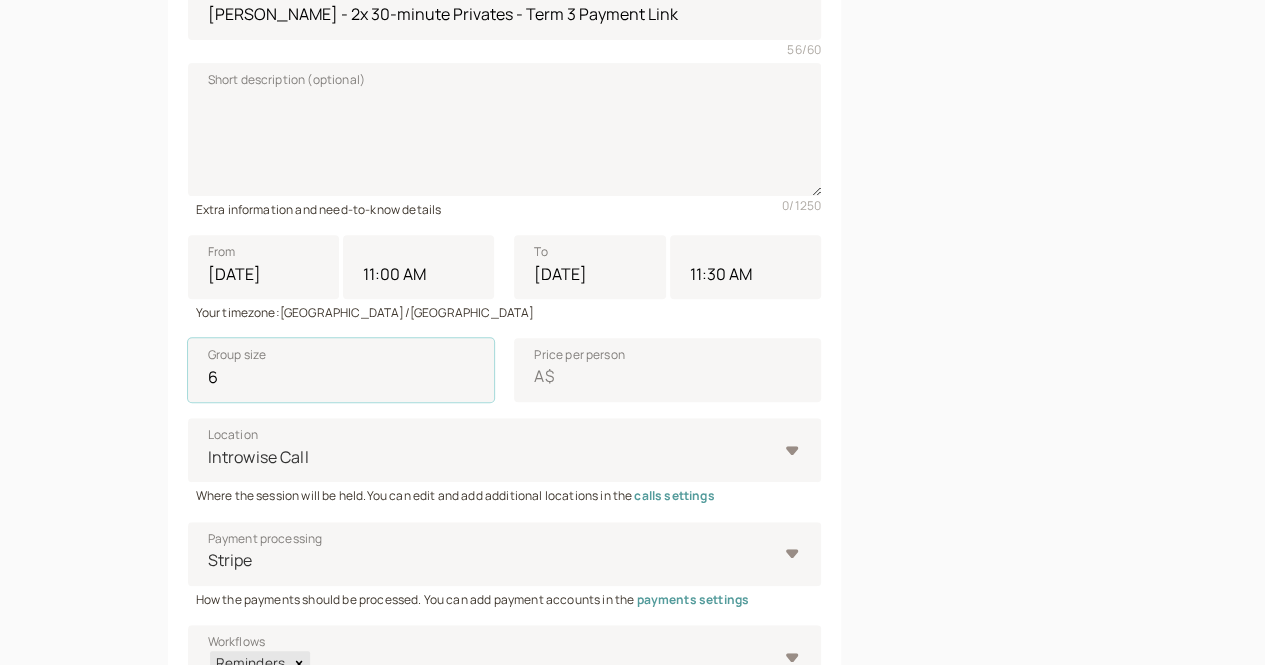 drag, startPoint x: 266, startPoint y: 382, endPoint x: 160, endPoint y: 379, distance: 106.04244 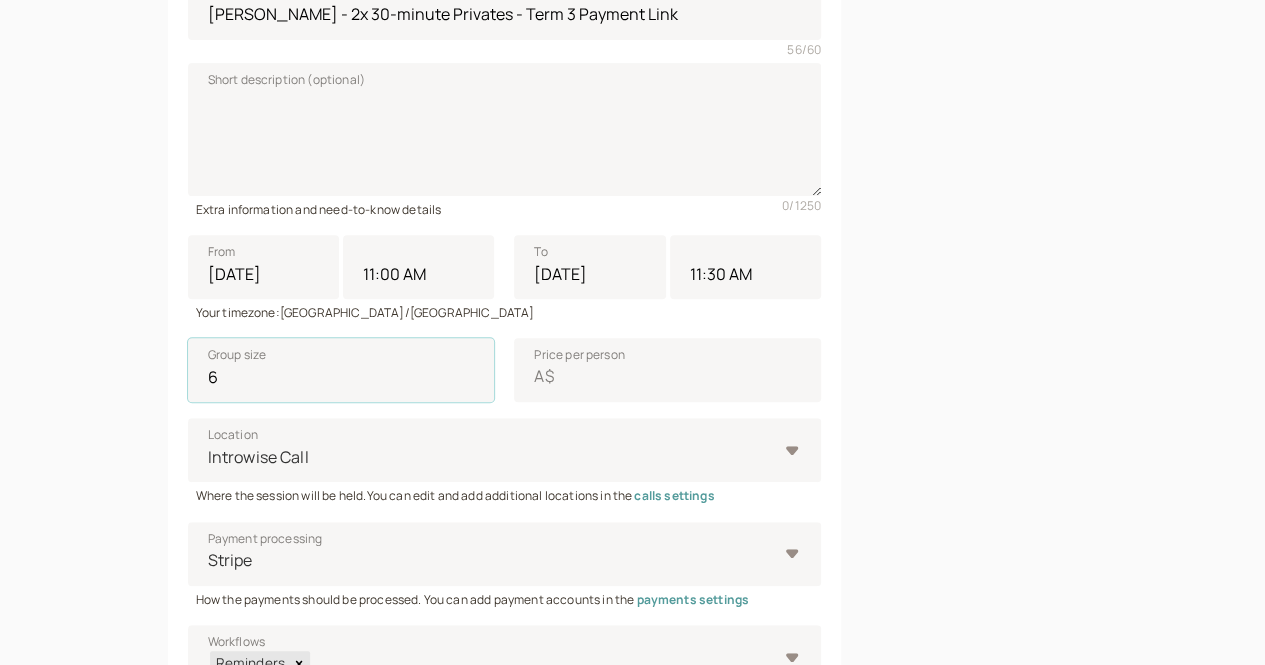 click on "6" at bounding box center (341, 370) 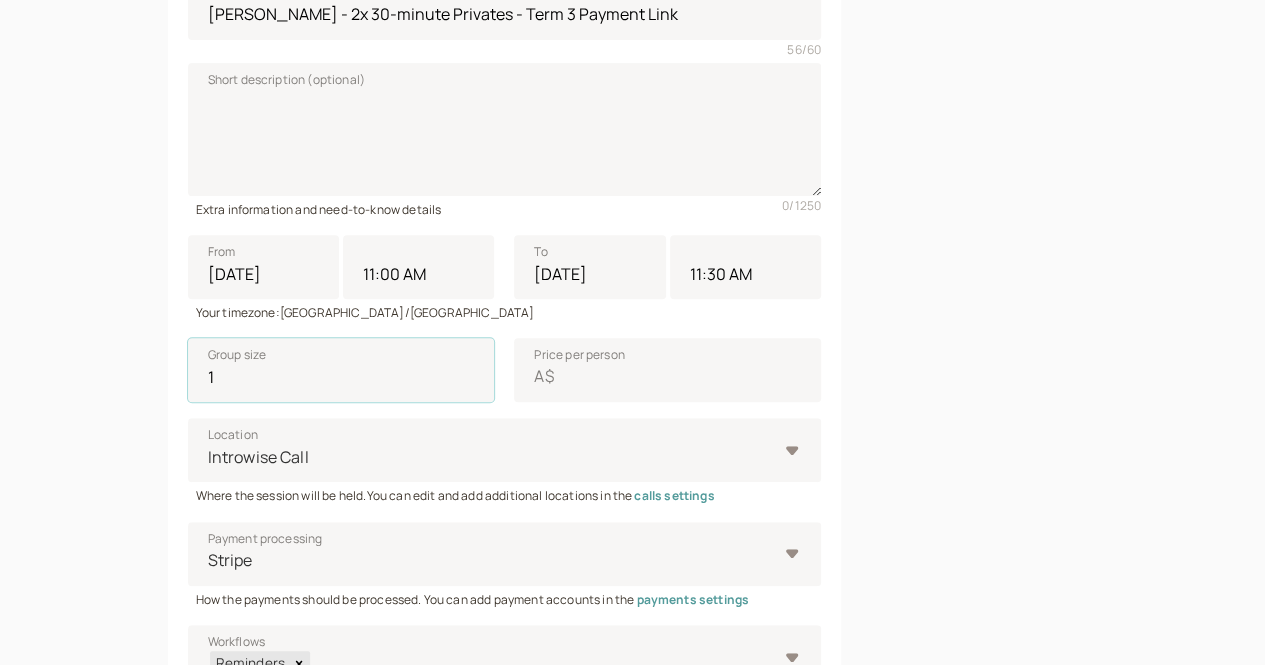 type on "1" 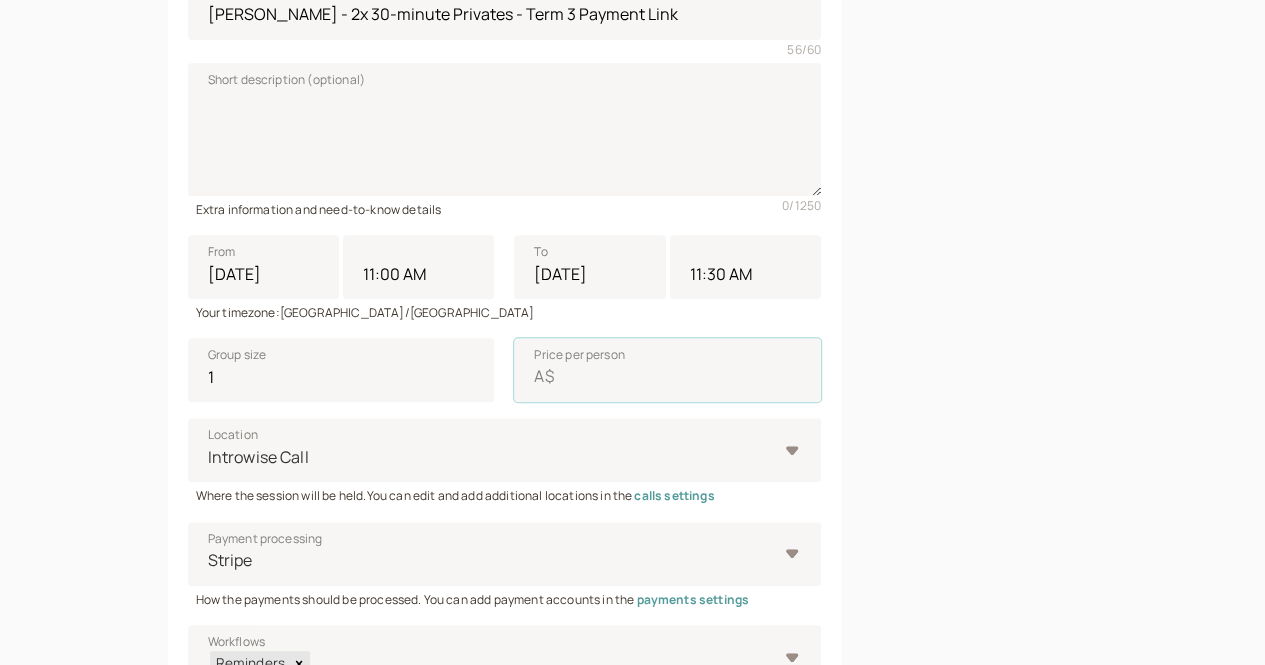 click on "Price per person A$" at bounding box center (667, 370) 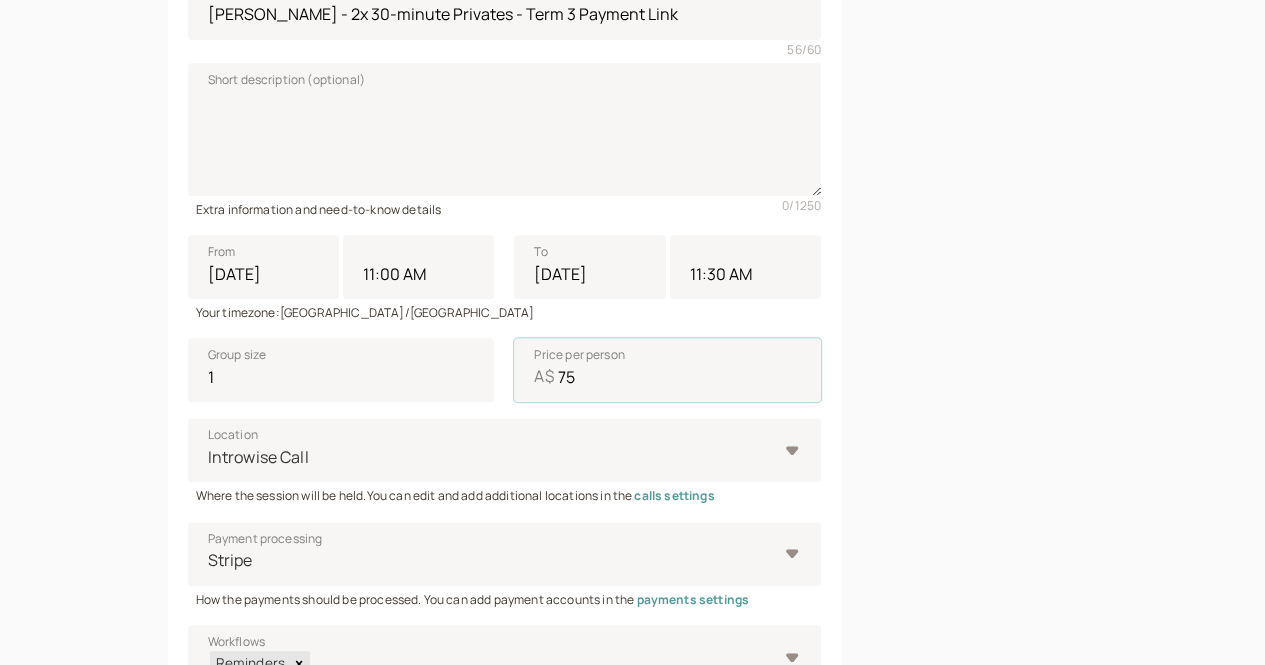 type on "75" 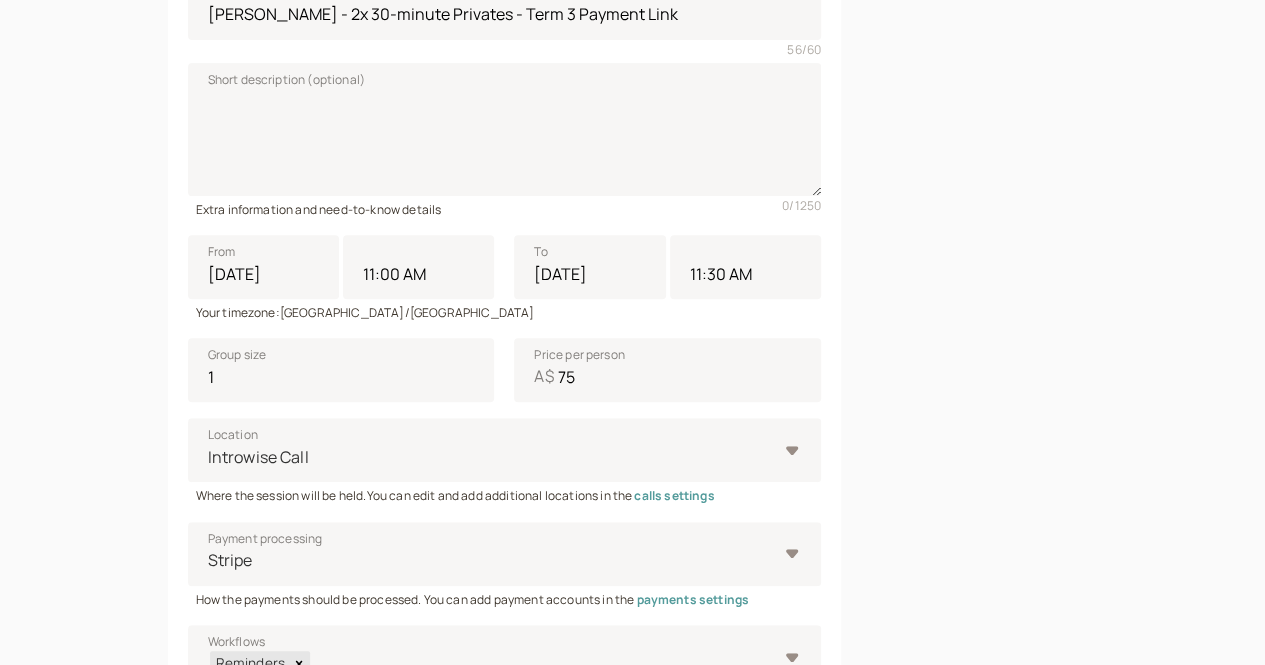 click at bounding box center (985, 321) 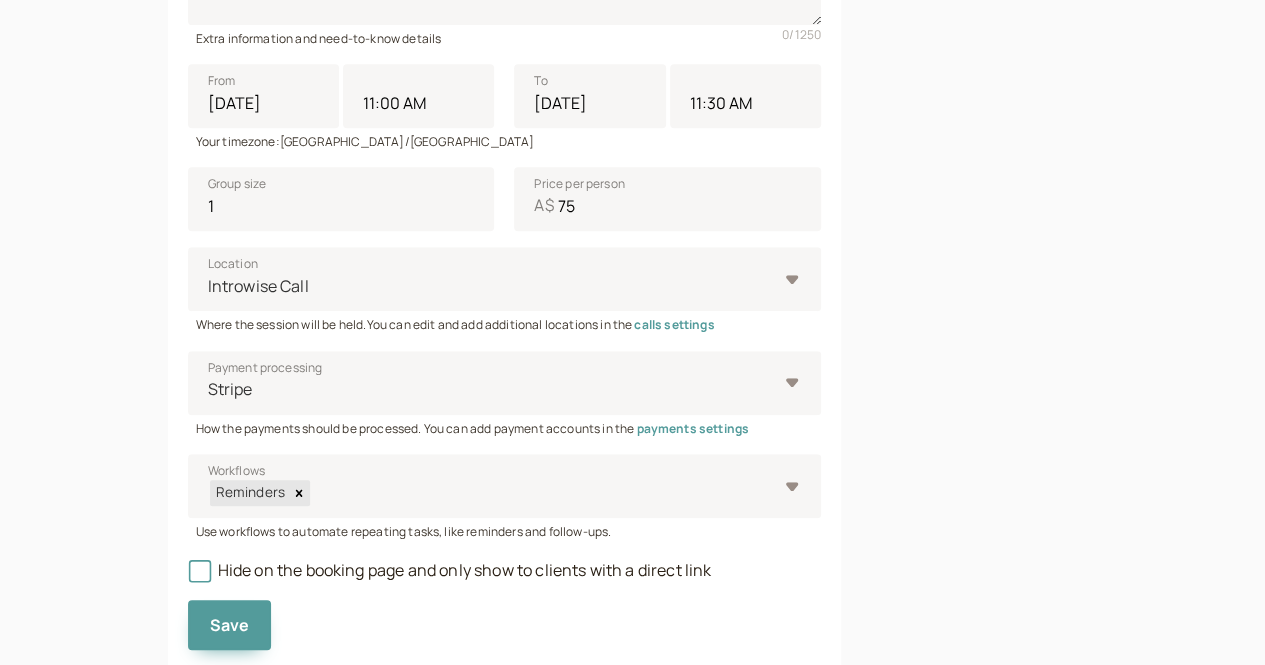 scroll, scrollTop: 604, scrollLeft: 0, axis: vertical 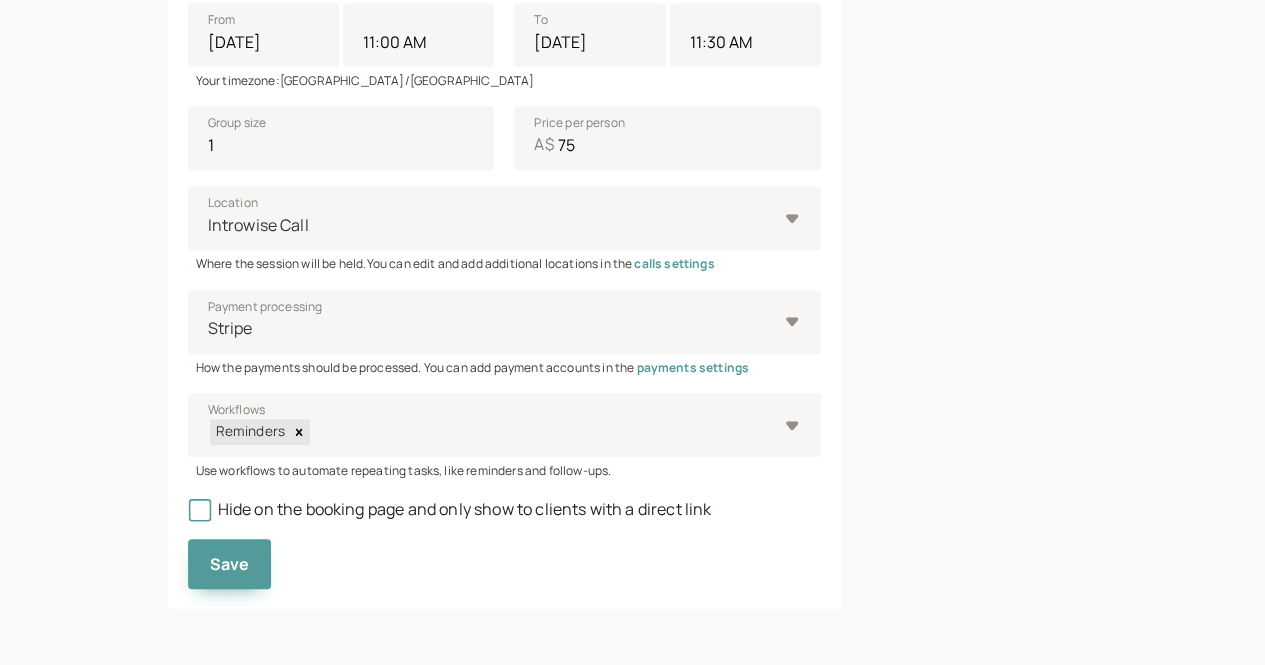 click 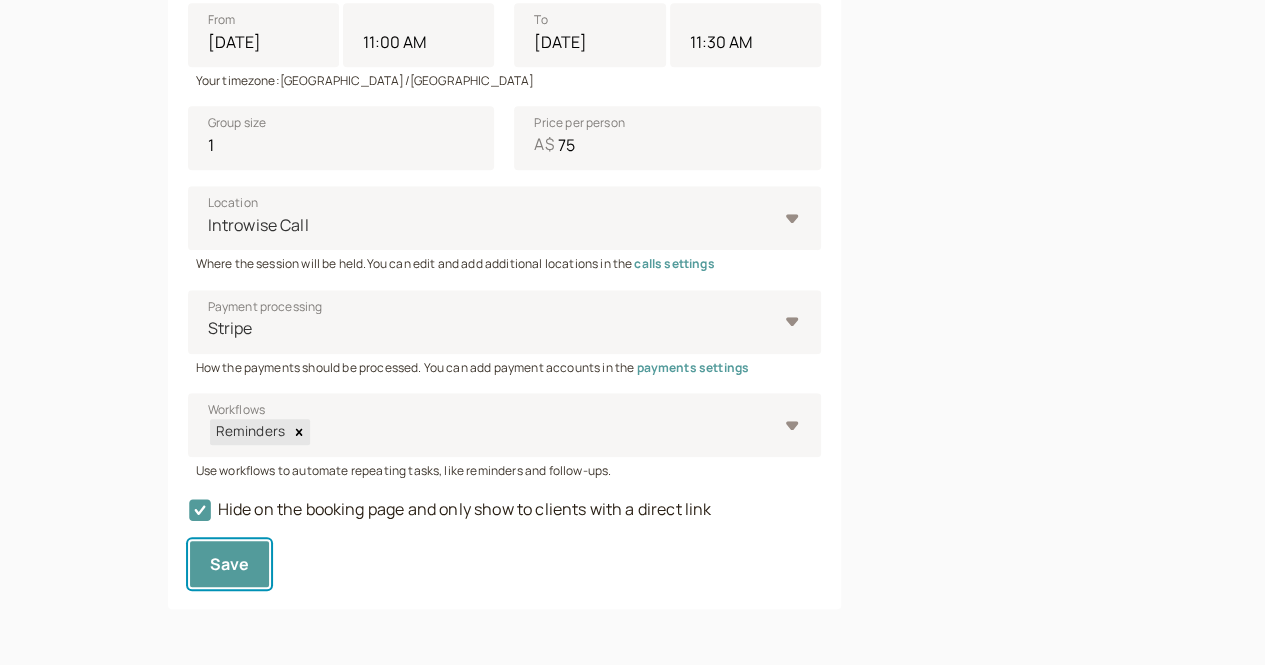 click on "Save" at bounding box center (230, 564) 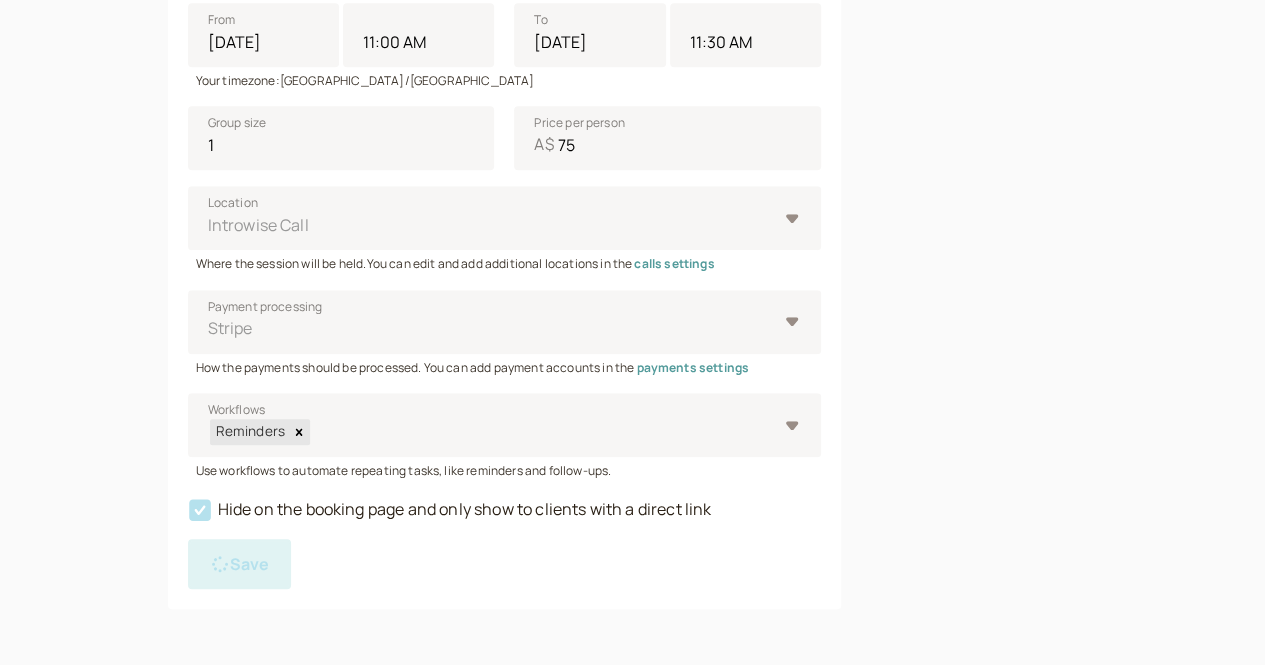 scroll, scrollTop: 0, scrollLeft: 0, axis: both 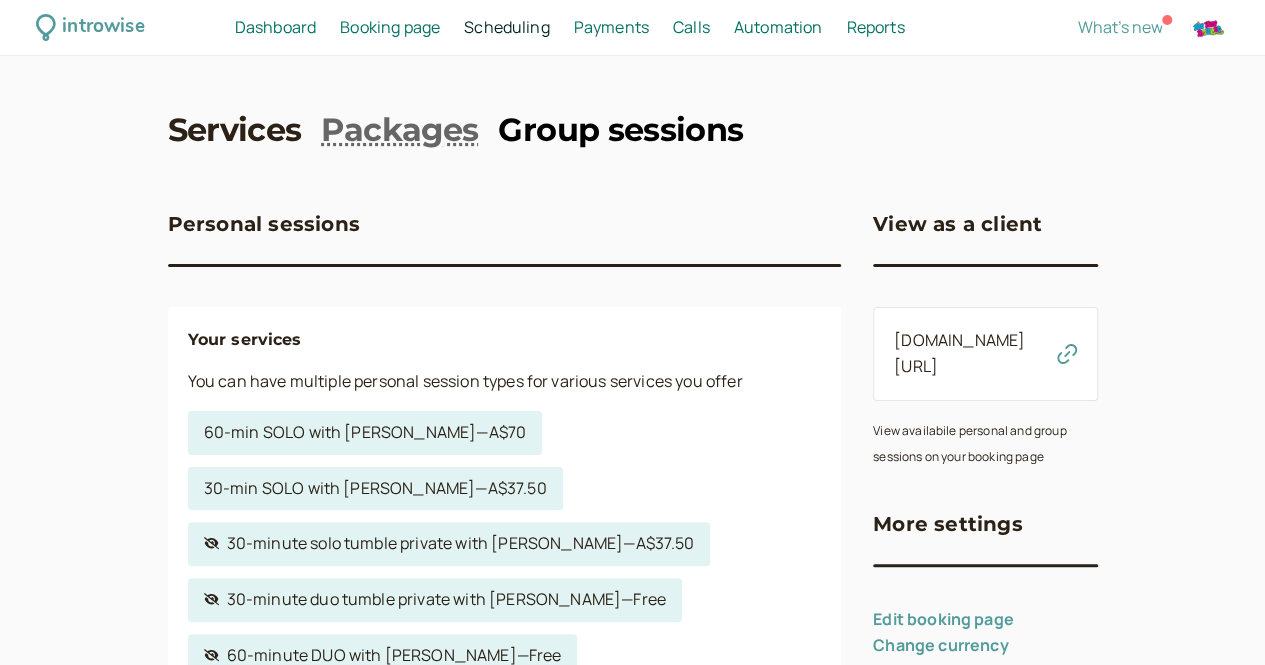 drag, startPoint x: 639, startPoint y: 249, endPoint x: 590, endPoint y: 119, distance: 138.92804 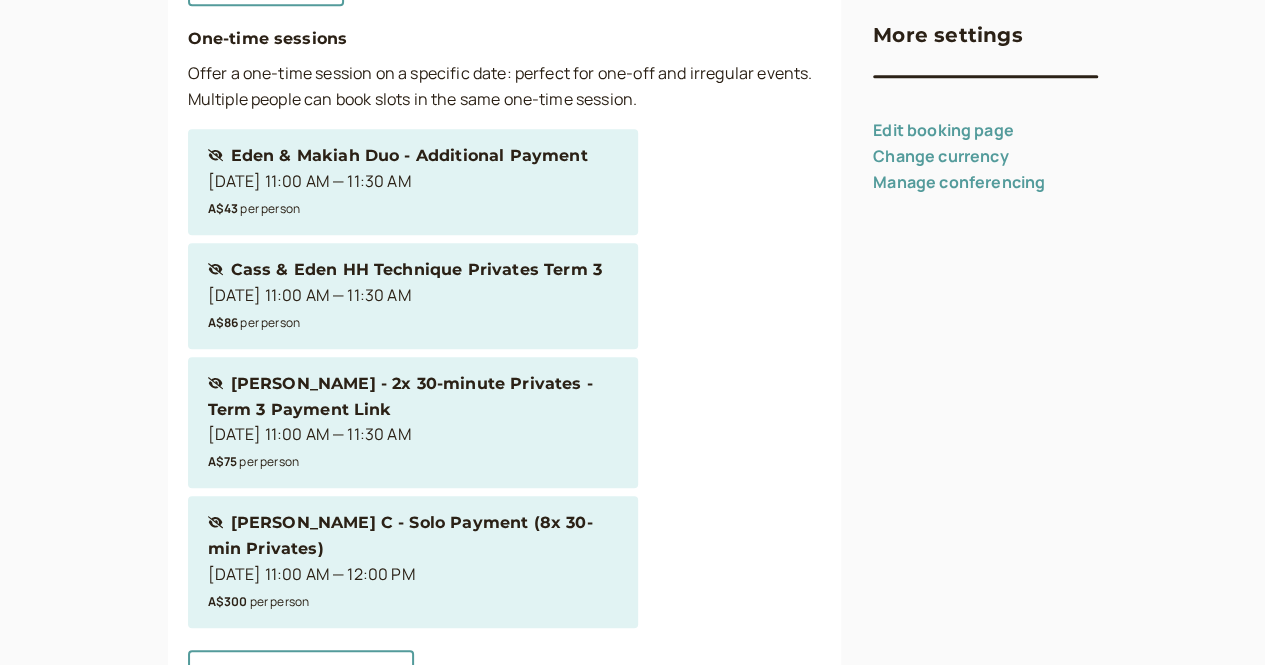 scroll, scrollTop: 488, scrollLeft: 0, axis: vertical 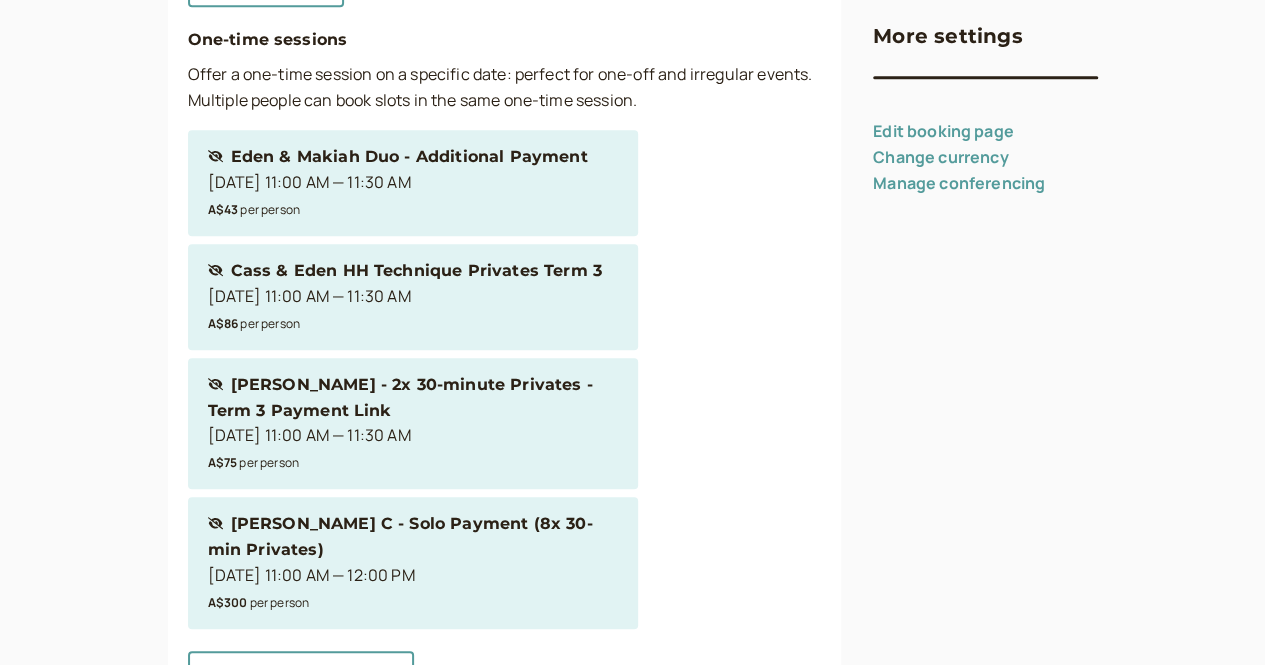 click on "[DATE] 11:00 AM — 11:30 AM" at bounding box center [413, 436] 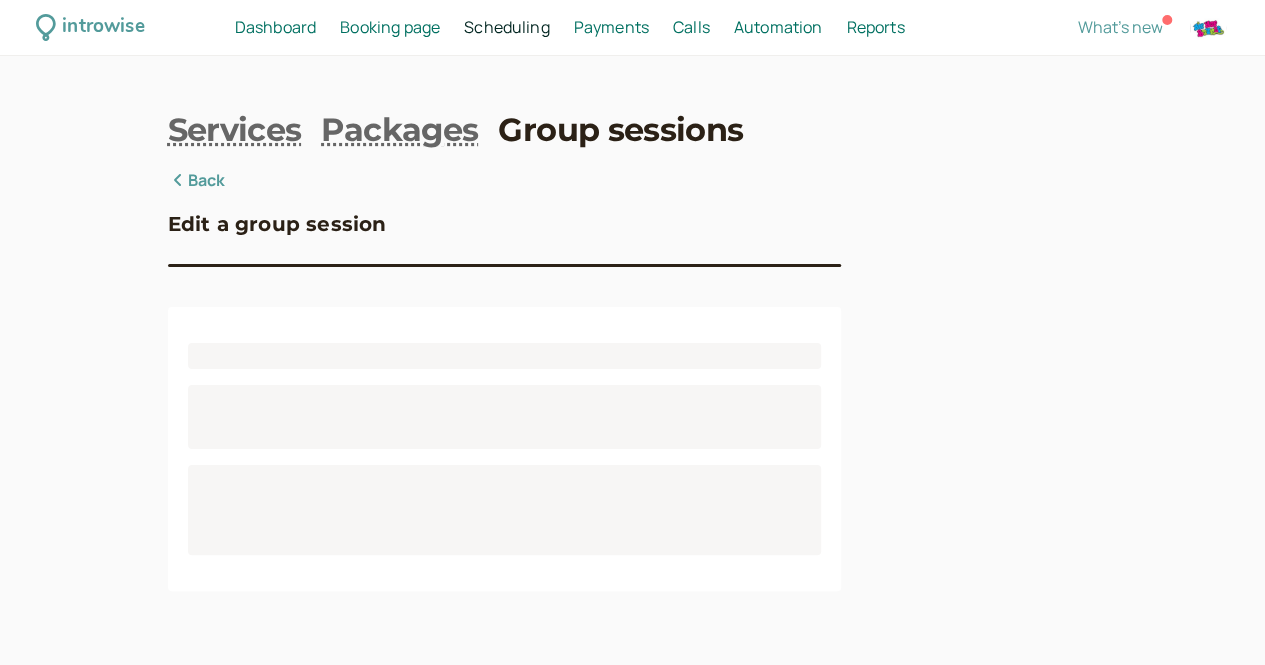 scroll, scrollTop: 0, scrollLeft: 0, axis: both 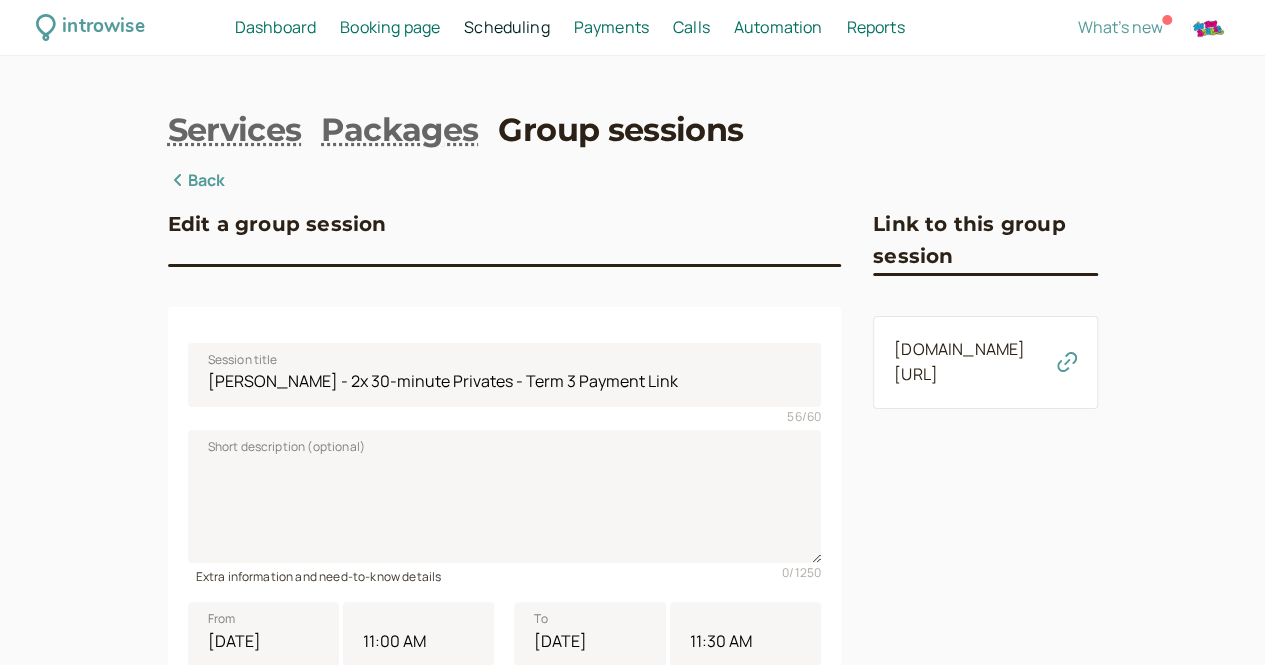 click 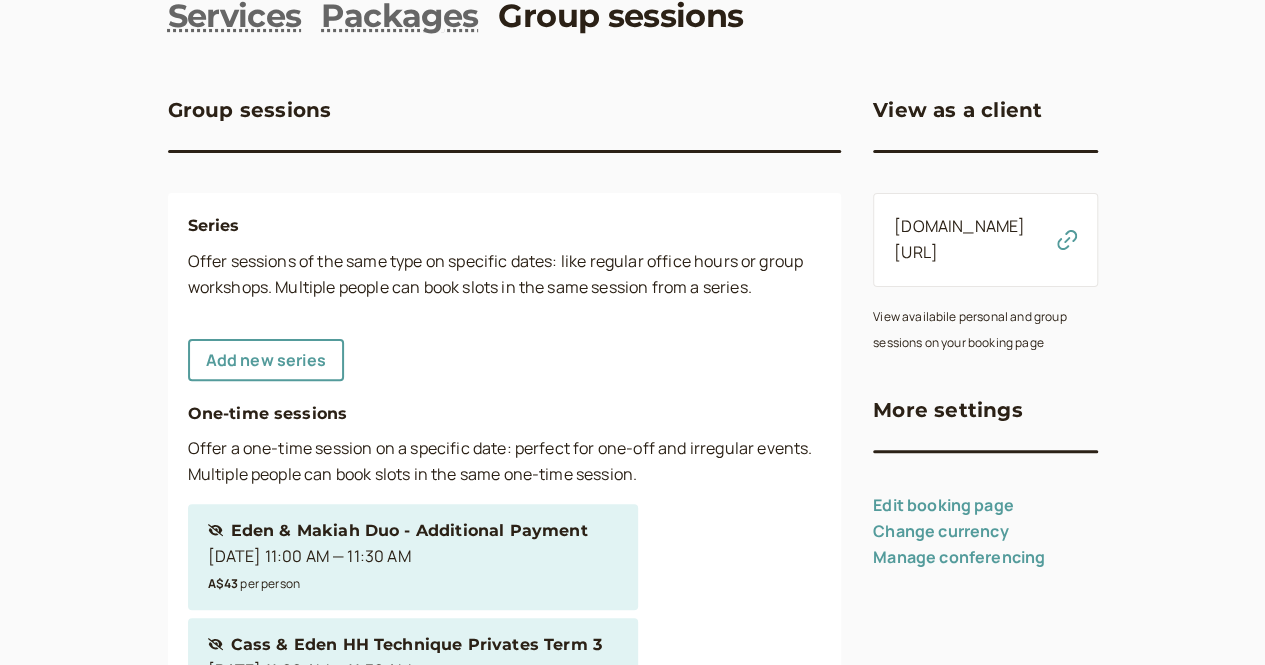 scroll, scrollTop: 0, scrollLeft: 0, axis: both 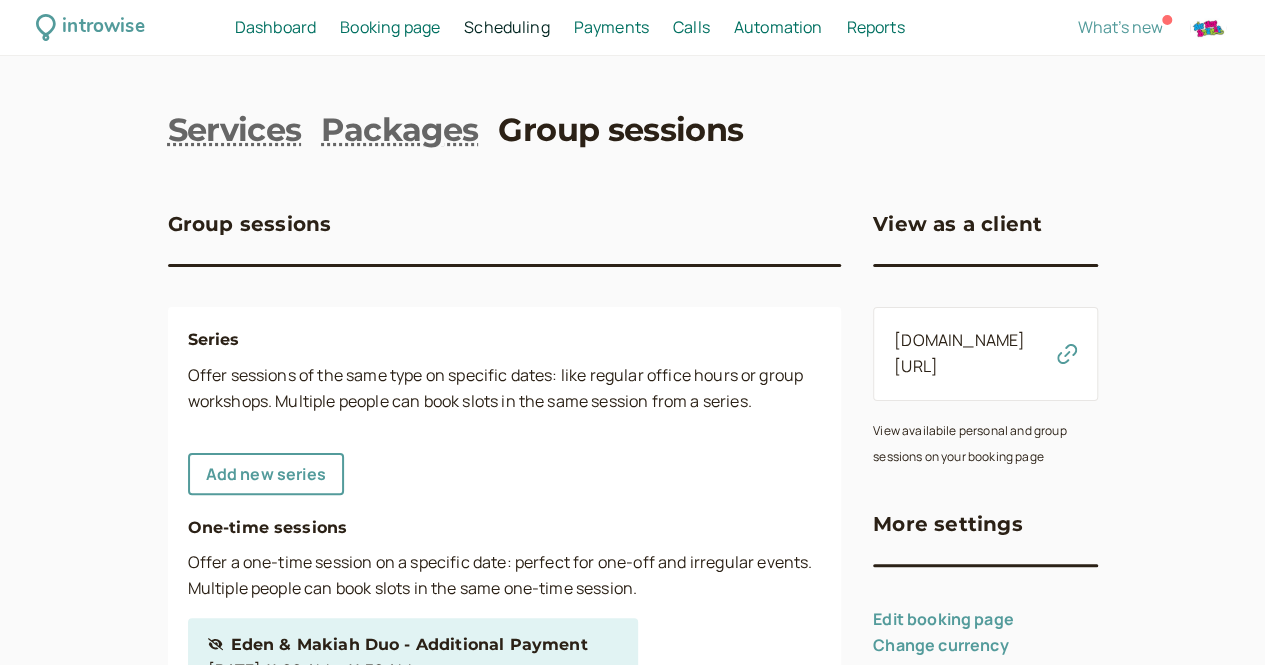click on "Dashboard" at bounding box center [275, 27] 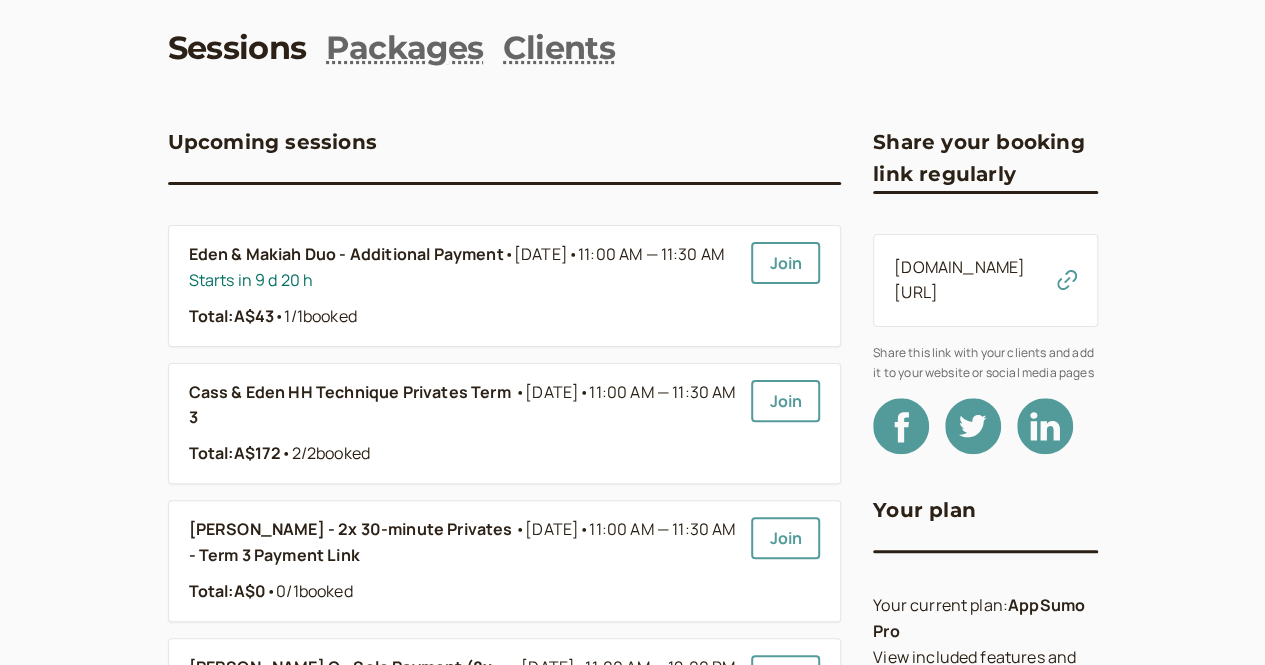 scroll, scrollTop: 75, scrollLeft: 0, axis: vertical 